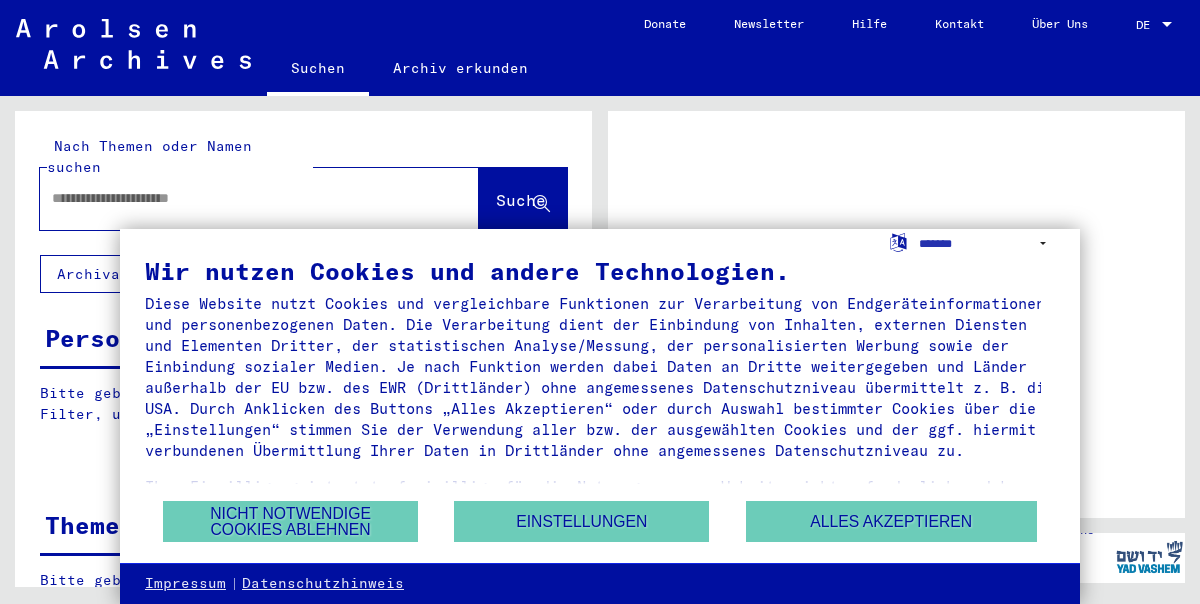 scroll, scrollTop: 0, scrollLeft: 0, axis: both 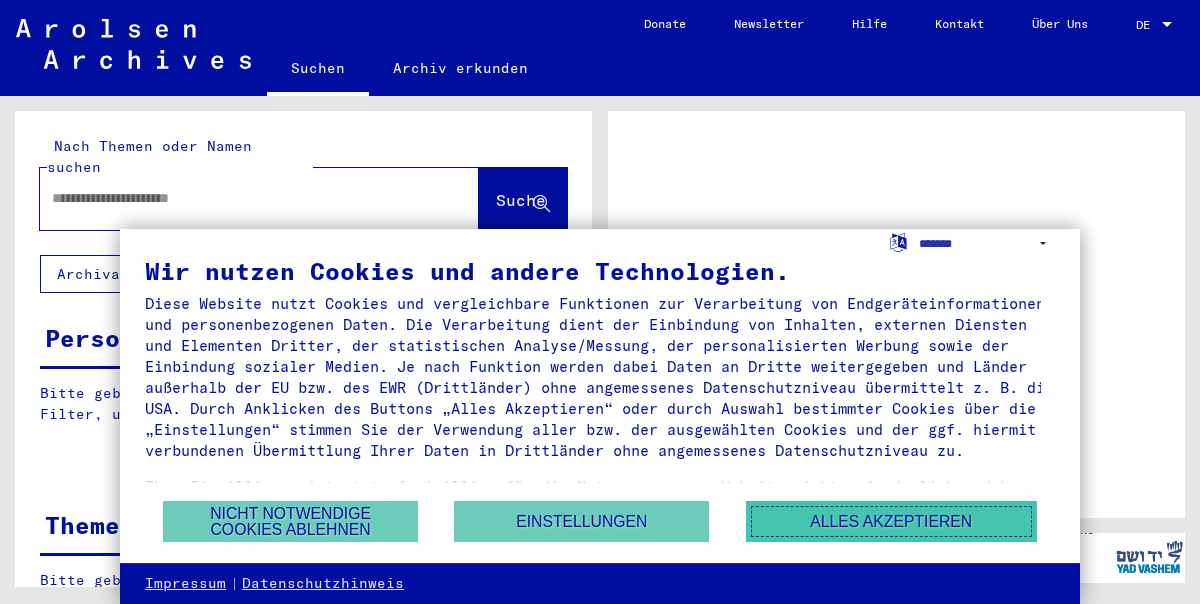 click on "Alles akzeptieren" at bounding box center [891, 521] 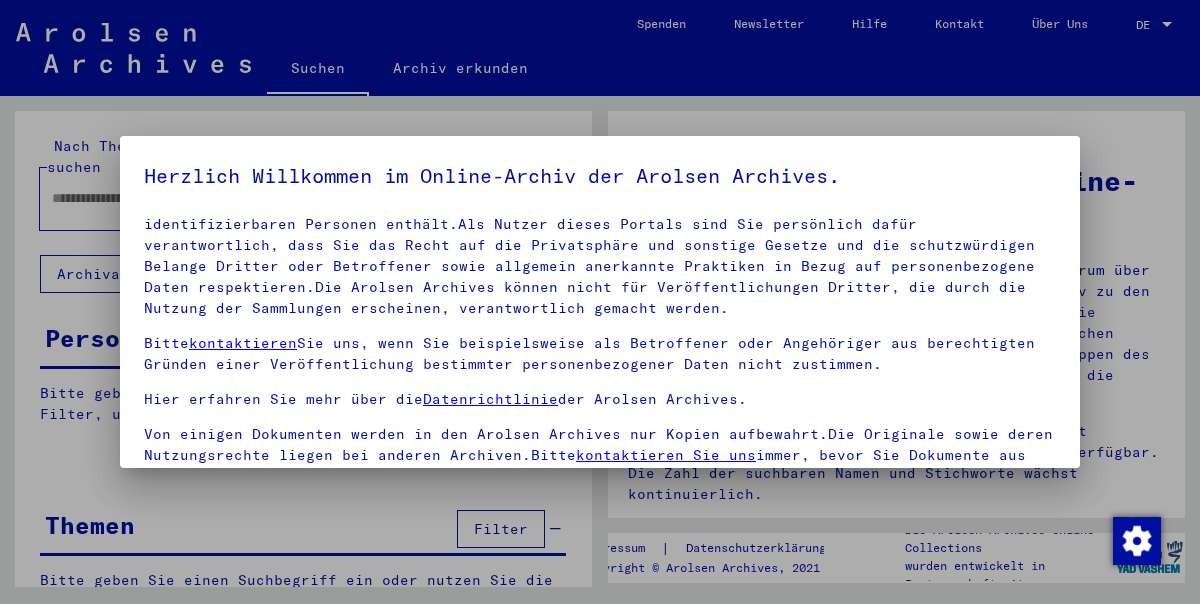 scroll, scrollTop: 153, scrollLeft: 0, axis: vertical 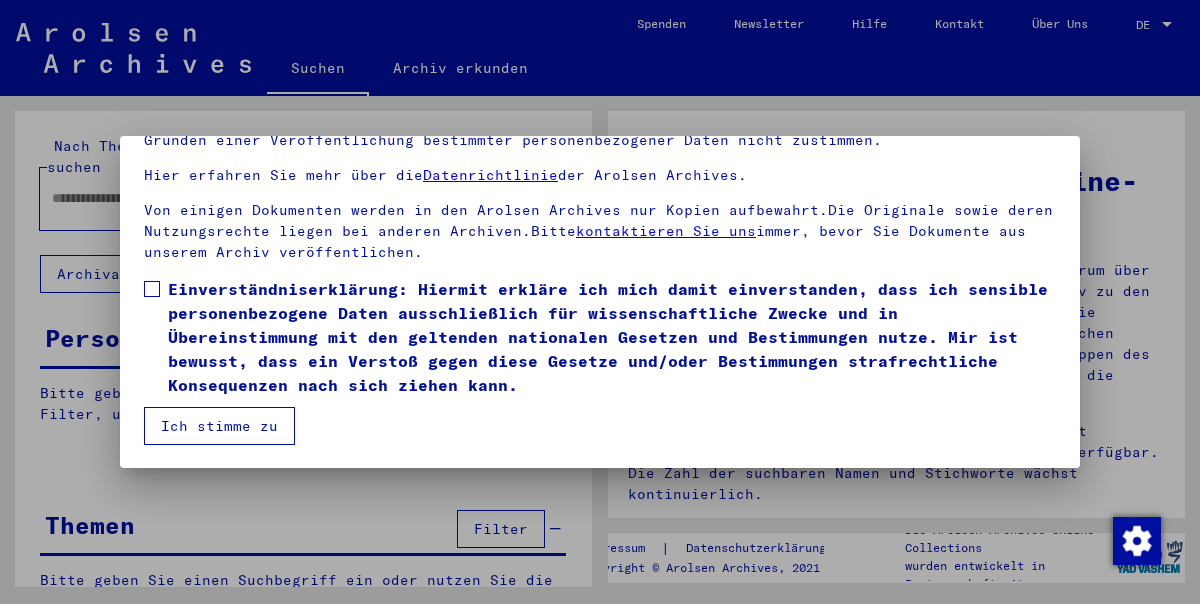 click on "Ich stimme zu" at bounding box center [219, 426] 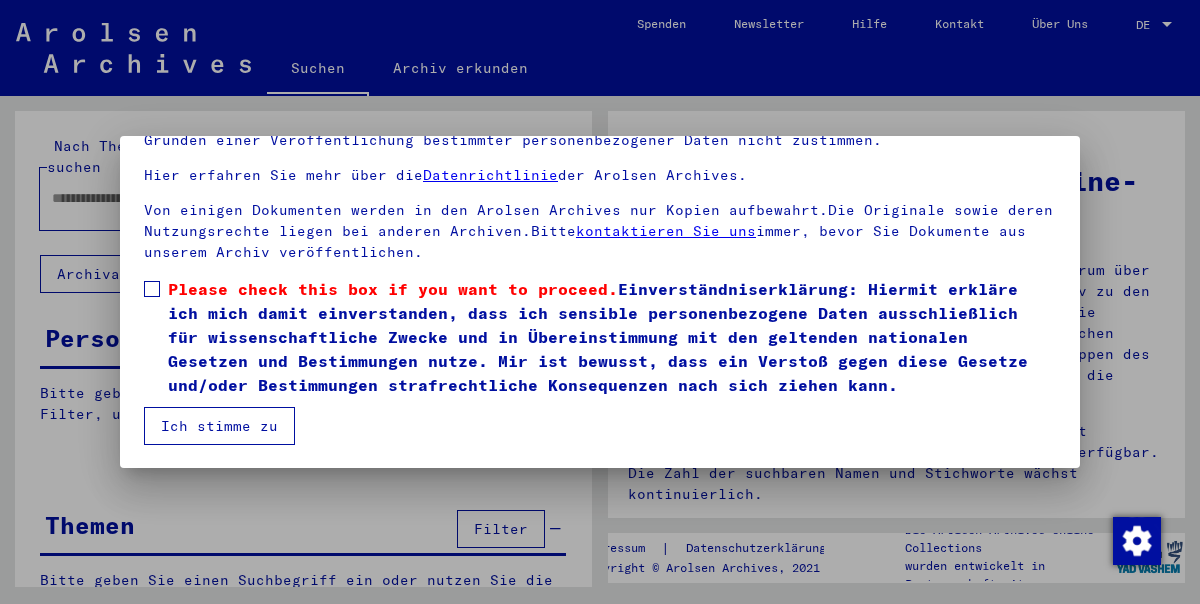 click at bounding box center (152, 289) 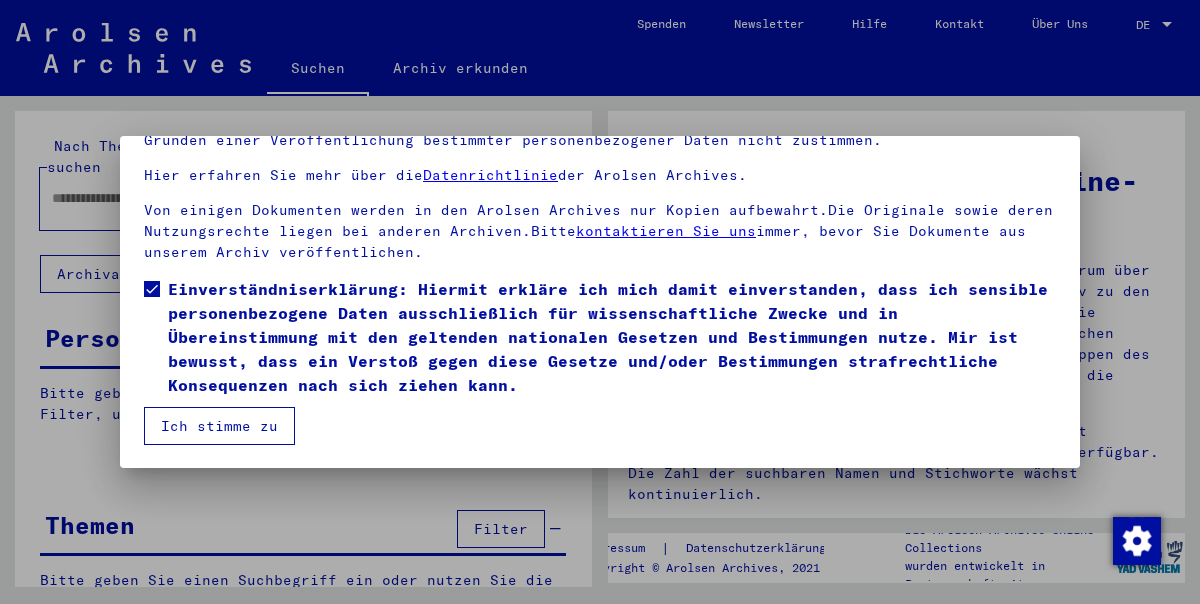 click on "Ich stimme zu" at bounding box center (219, 426) 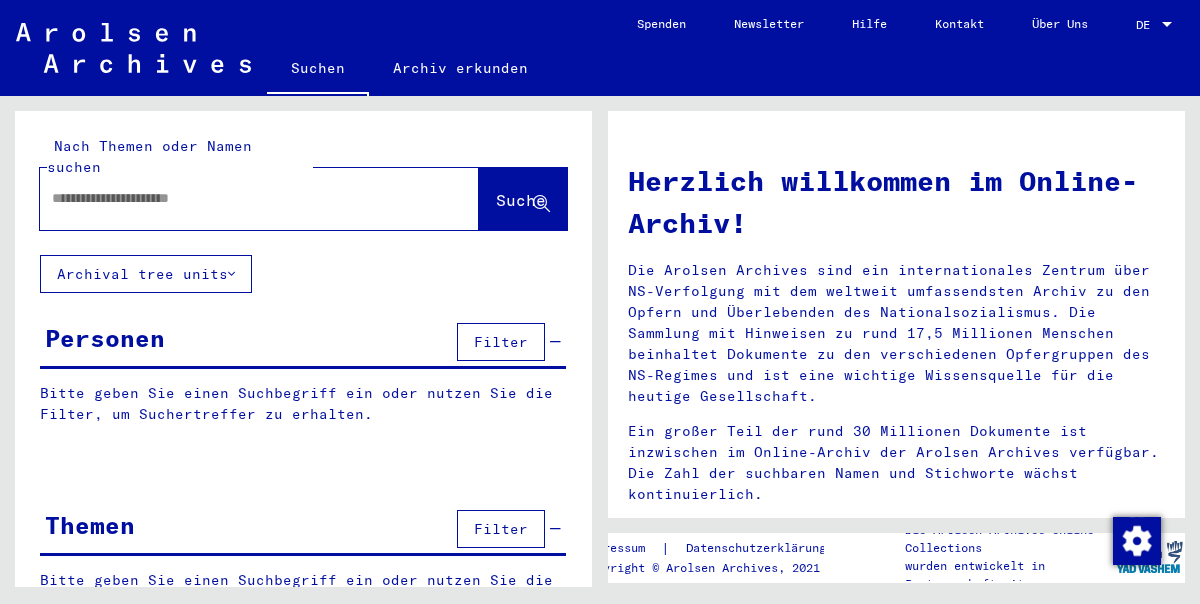 click at bounding box center (235, 198) 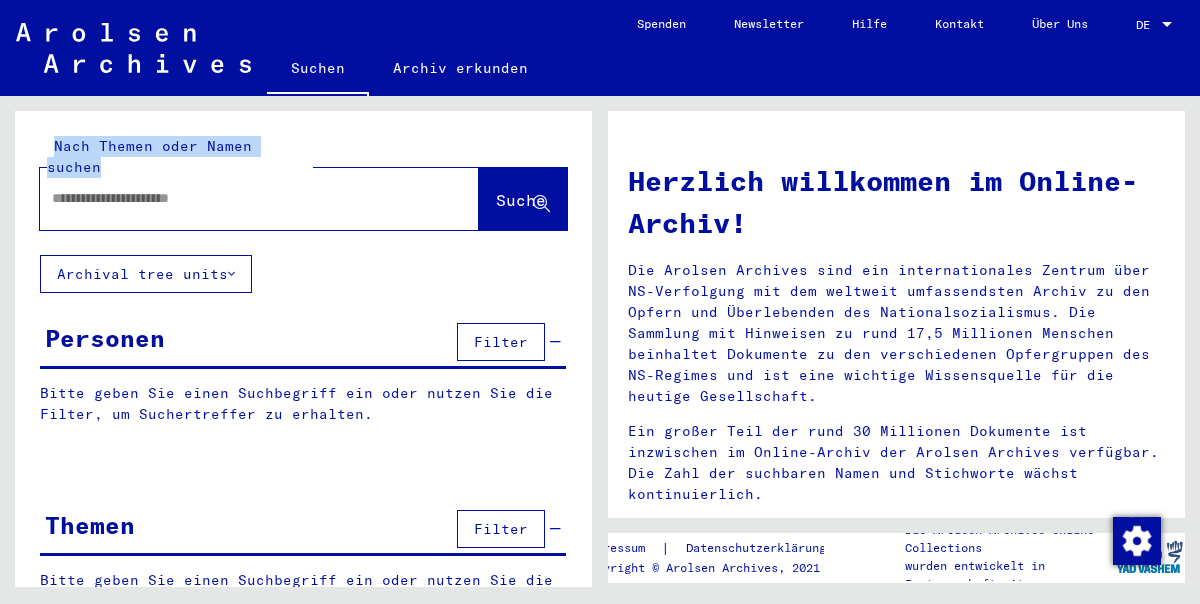 drag, startPoint x: 90, startPoint y: 133, endPoint x: 306, endPoint y: 149, distance: 216.59178 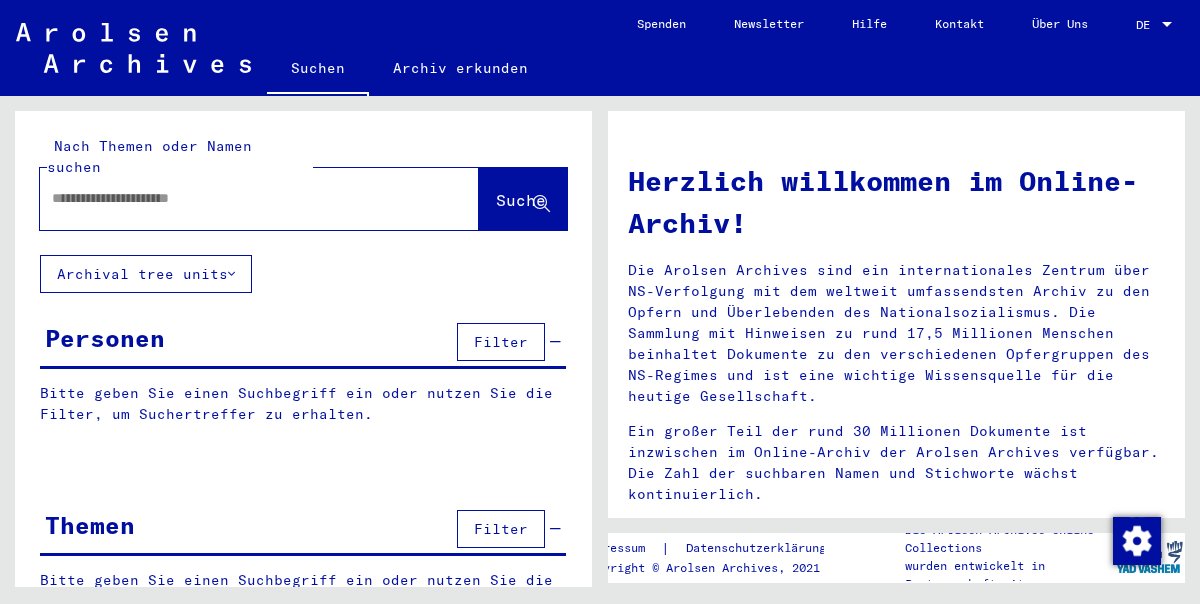 click at bounding box center [235, 198] 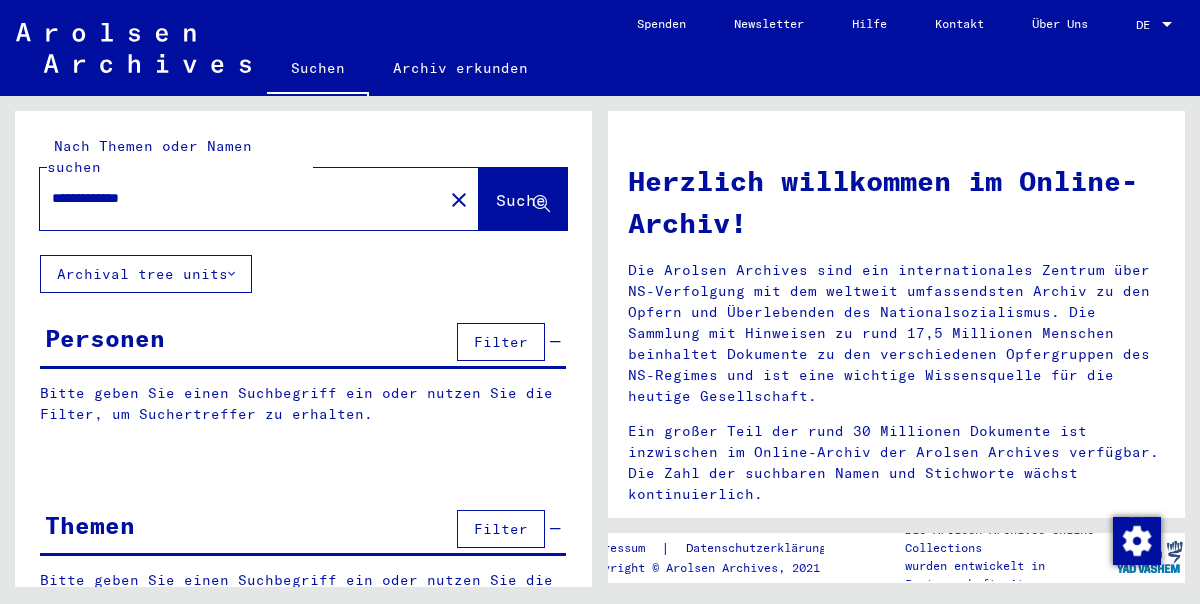 type on "**********" 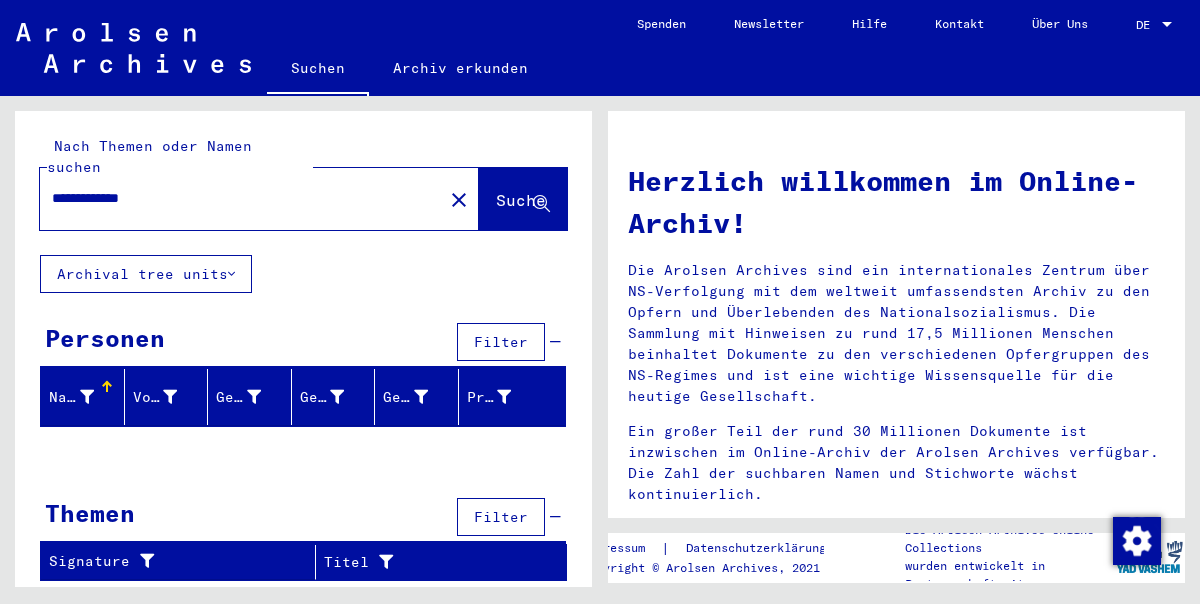 drag, startPoint x: 50, startPoint y: 251, endPoint x: 124, endPoint y: 255, distance: 74.10803 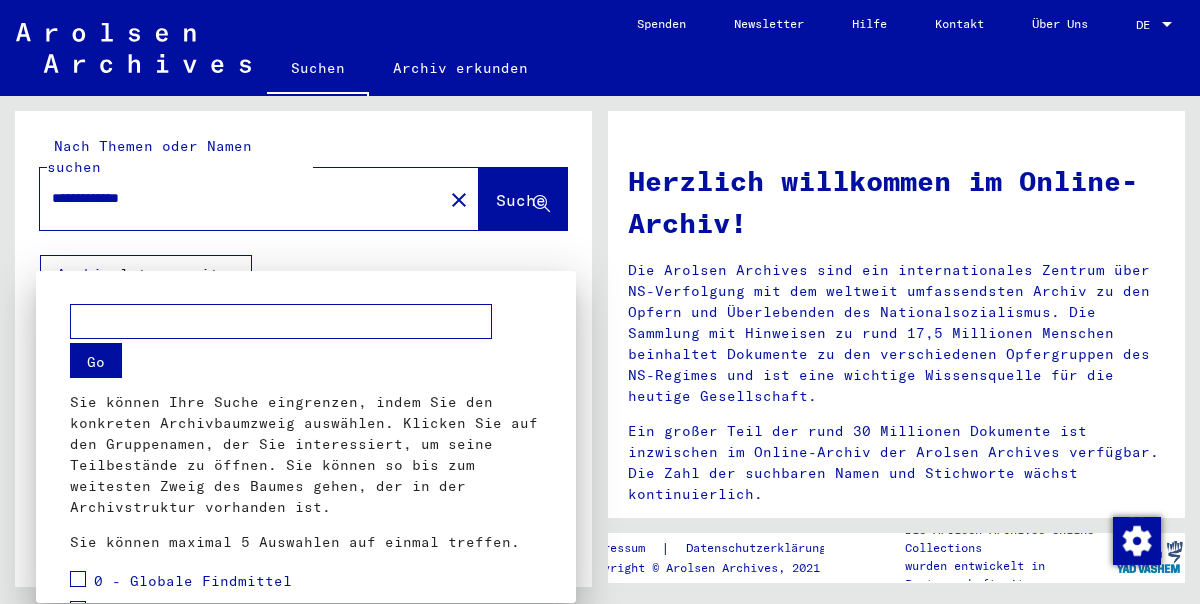 drag, startPoint x: 85, startPoint y: 243, endPoint x: 203, endPoint y: 250, distance: 118.20744 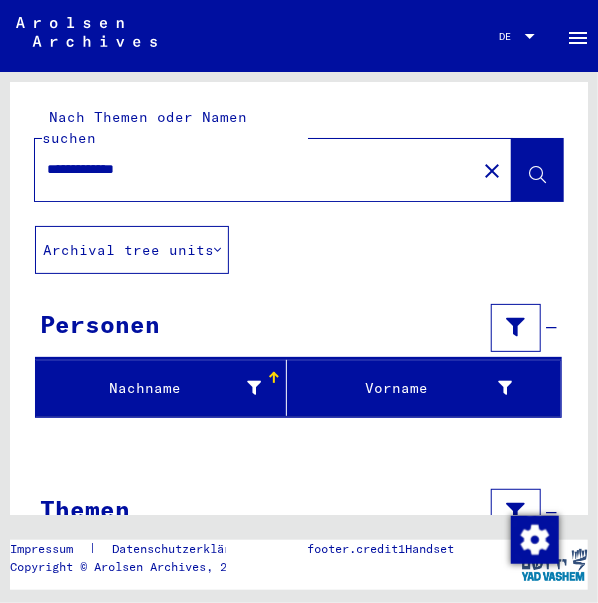 type 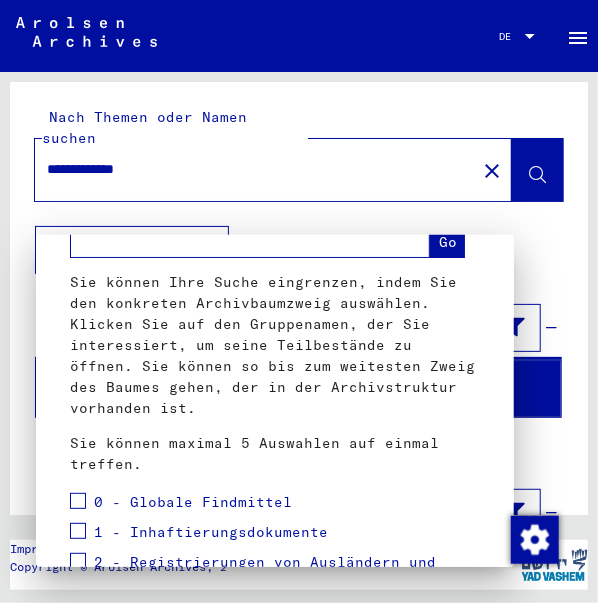 scroll, scrollTop: 0, scrollLeft: 0, axis: both 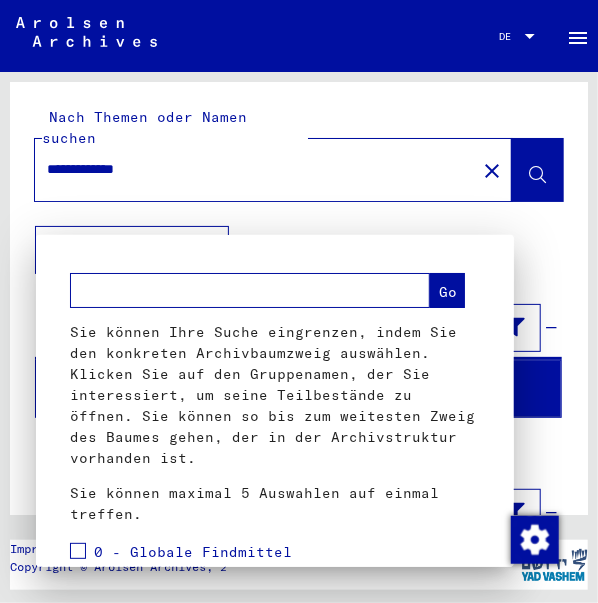 click at bounding box center (299, 301) 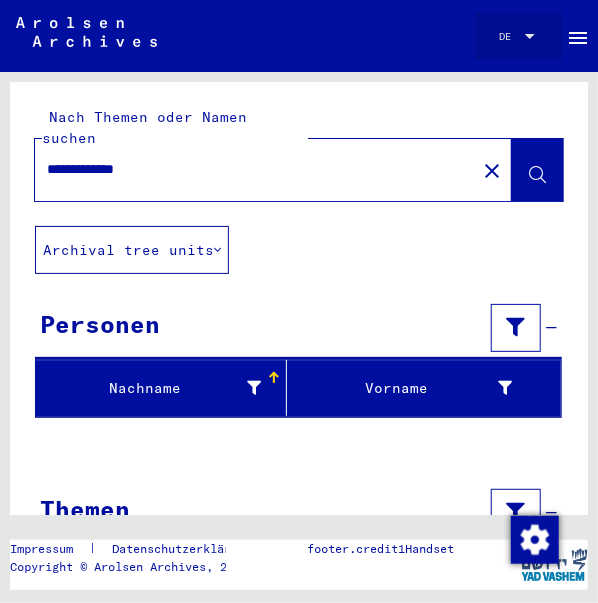 click at bounding box center (530, 36) 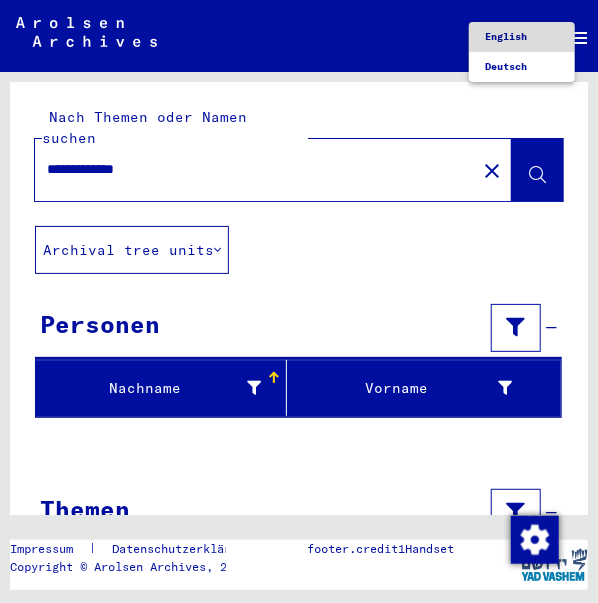 click on "English" at bounding box center (506, 36) 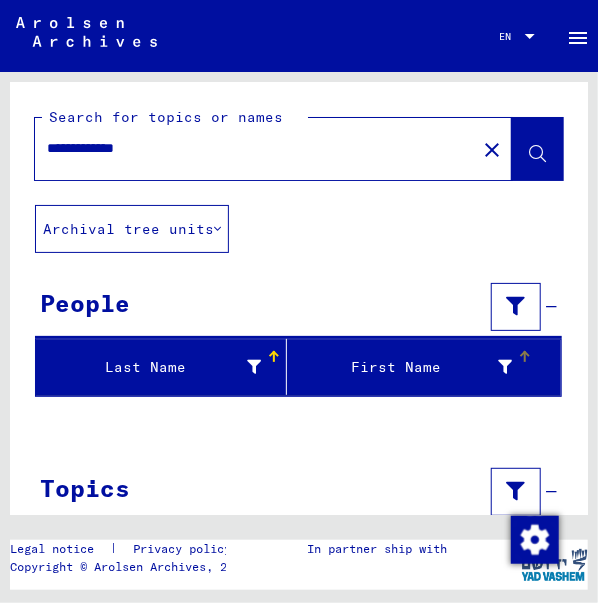 click on "First Name" at bounding box center [403, 367] 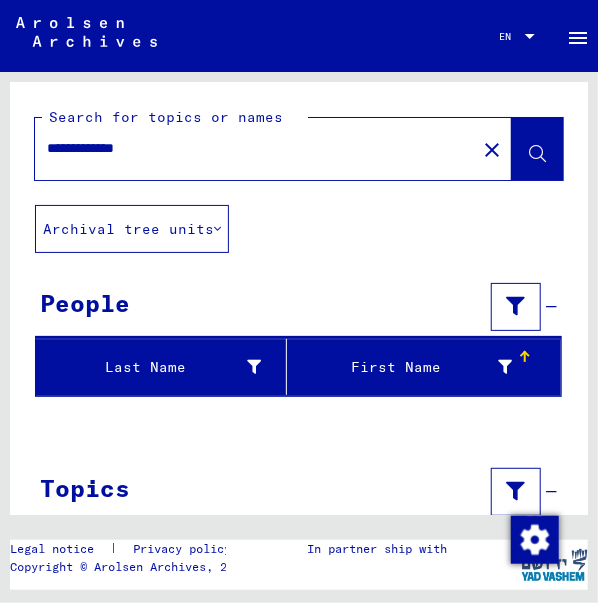 click at bounding box center (505, 367) 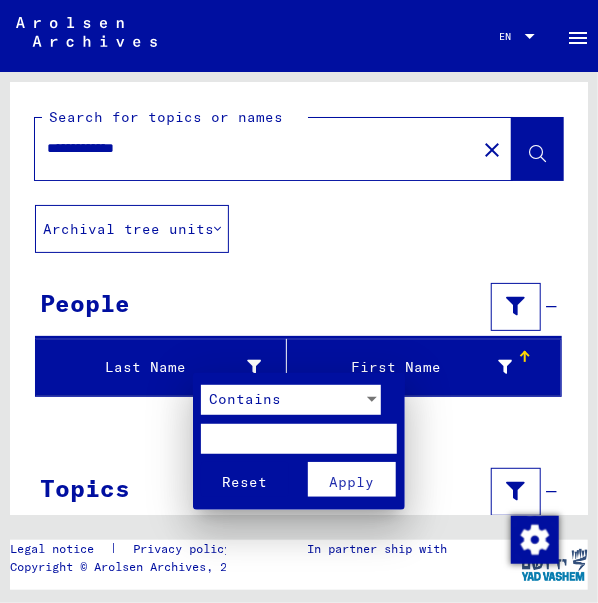 click at bounding box center [372, 400] 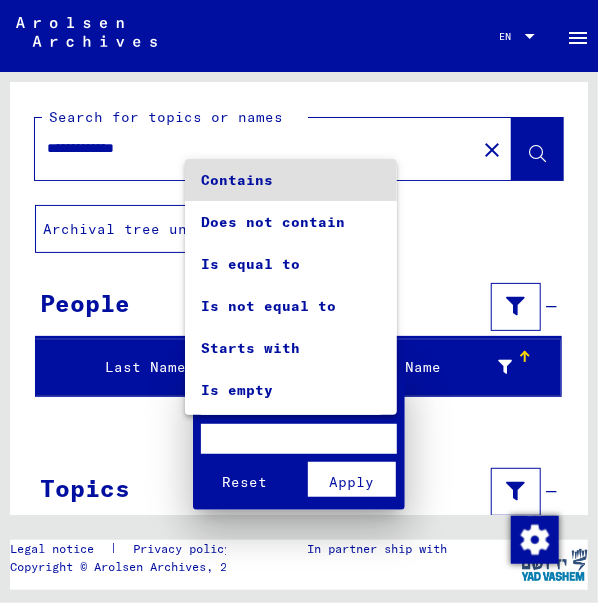 click at bounding box center (299, 301) 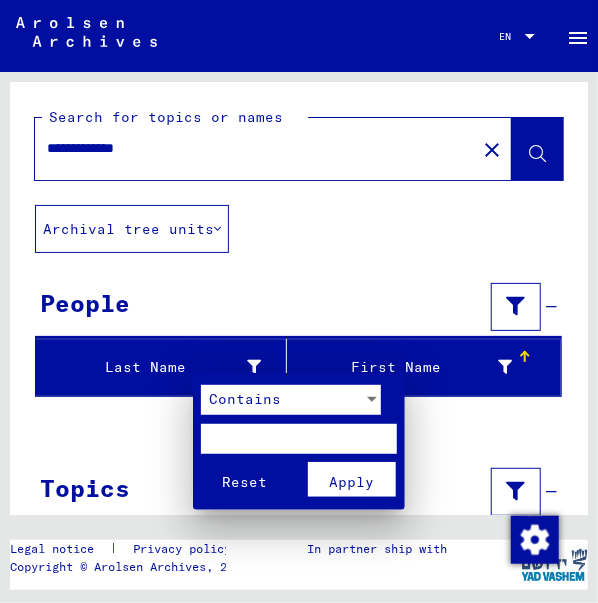 click at bounding box center (299, 301) 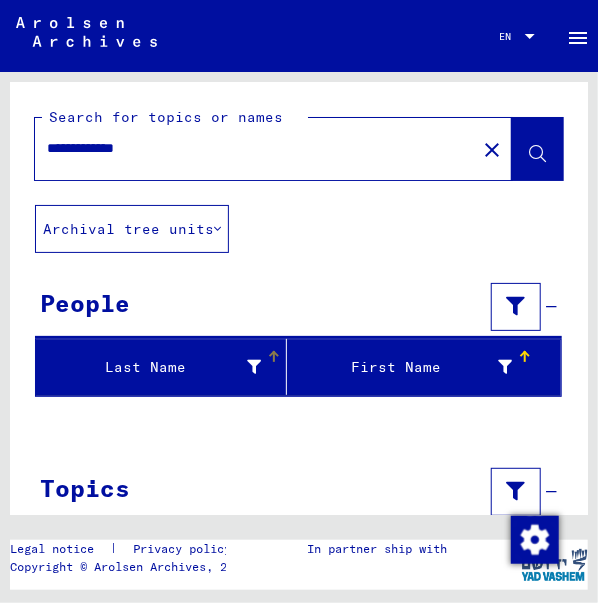click at bounding box center (254, 367) 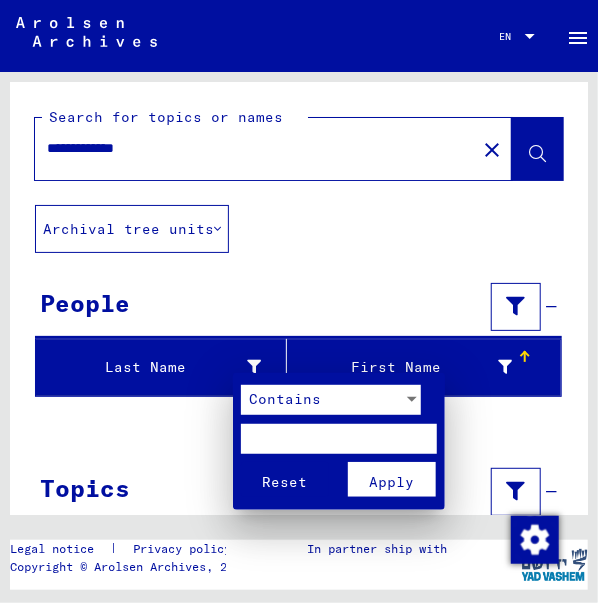 click at bounding box center (299, 301) 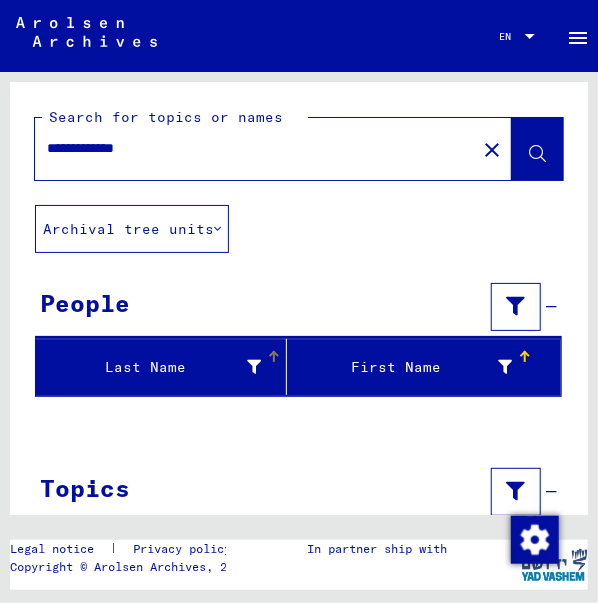 click at bounding box center [254, 367] 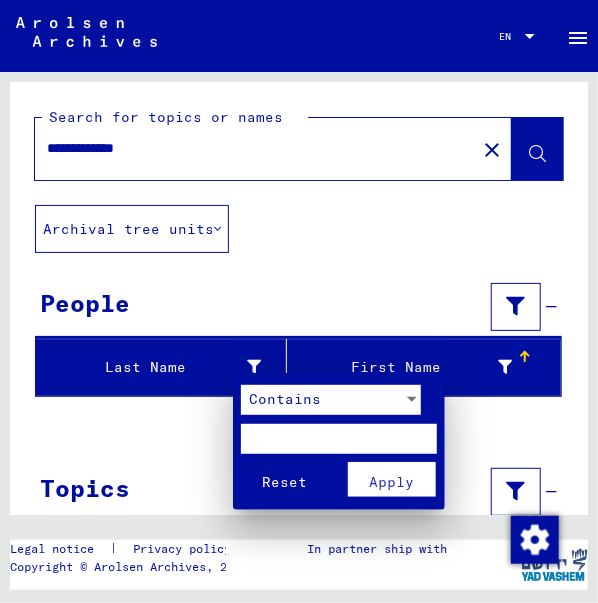 click at bounding box center (412, 399) 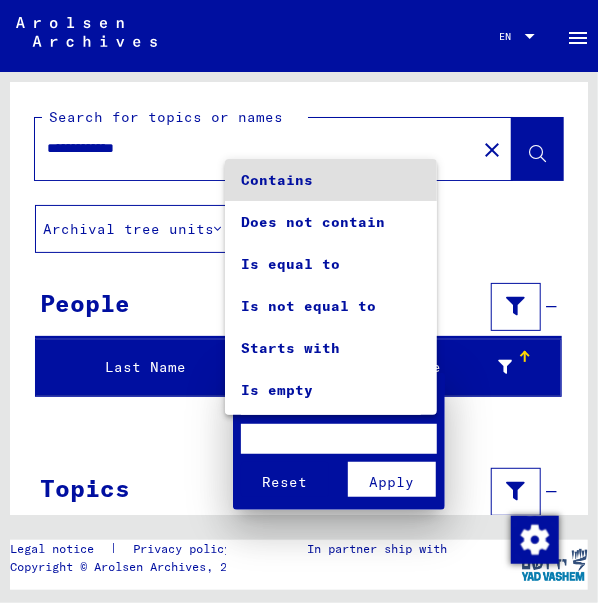 click at bounding box center [299, 301] 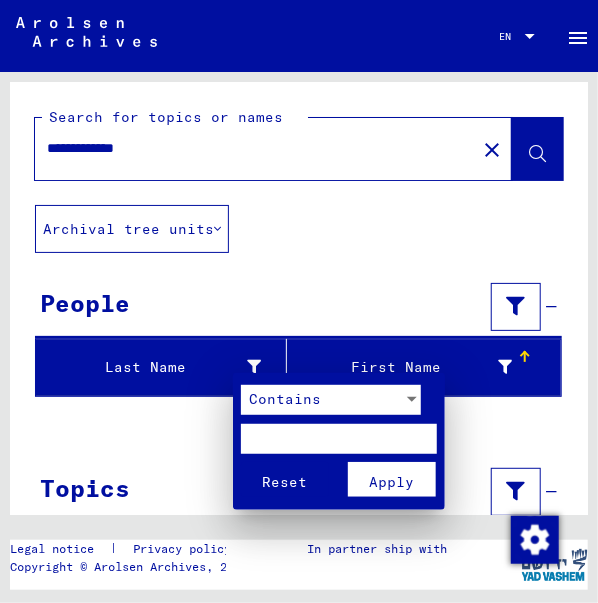 click at bounding box center [339, 439] 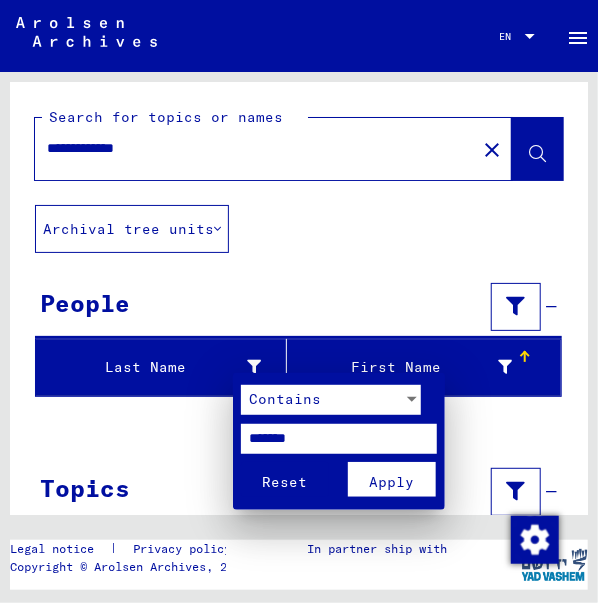 type on "*******" 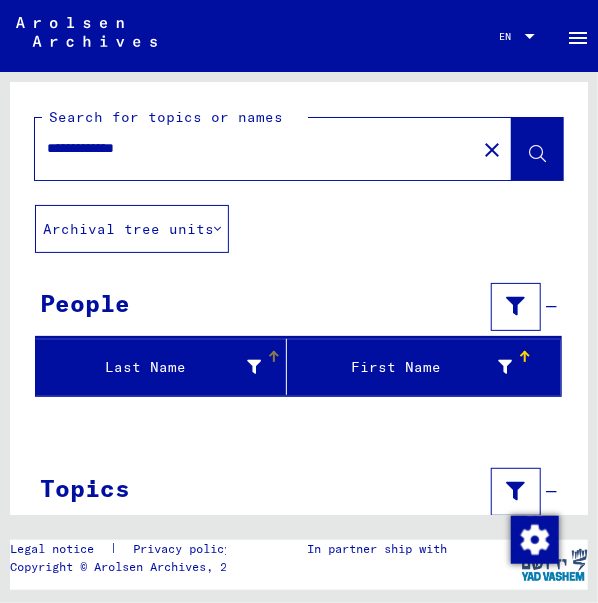 click on "Last Name" at bounding box center (152, 367) 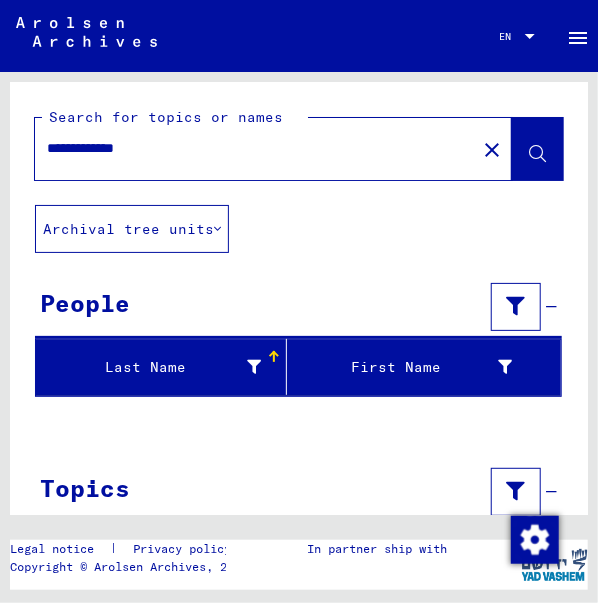 click at bounding box center [254, 367] 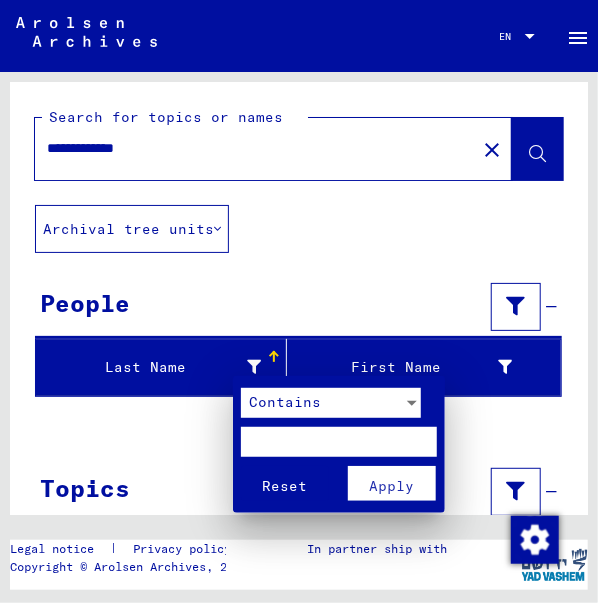 click at bounding box center (339, 442) 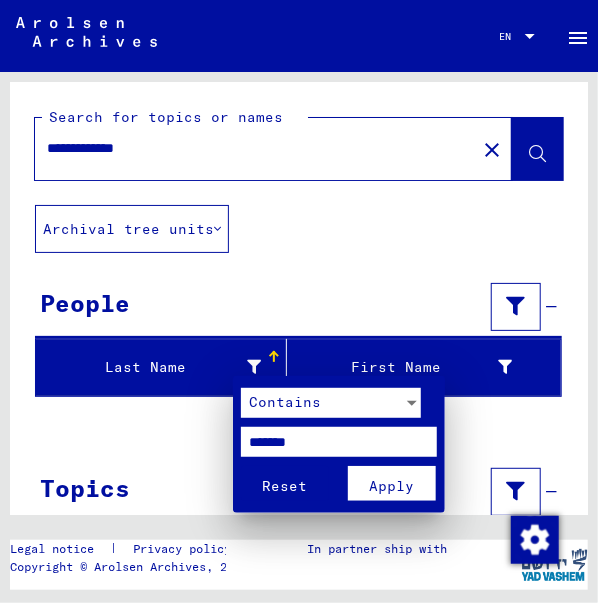 type on "*******" 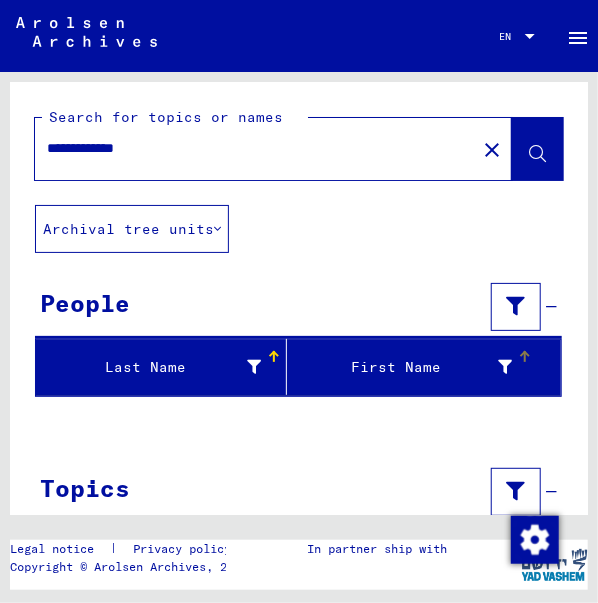 click at bounding box center [505, 367] 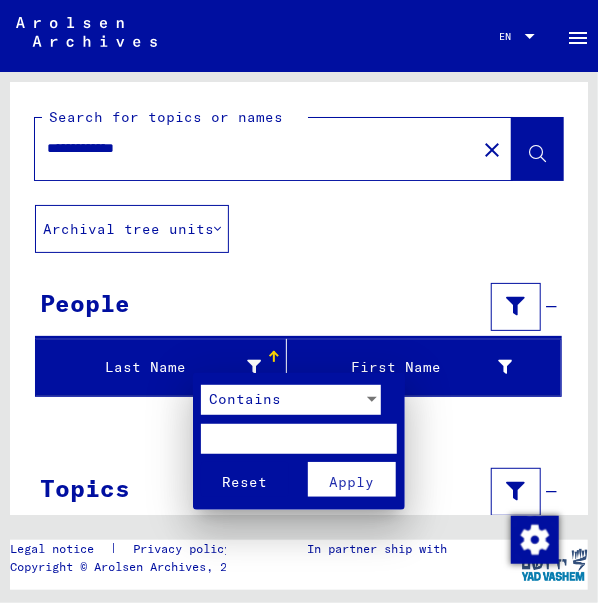 click at bounding box center (299, 439) 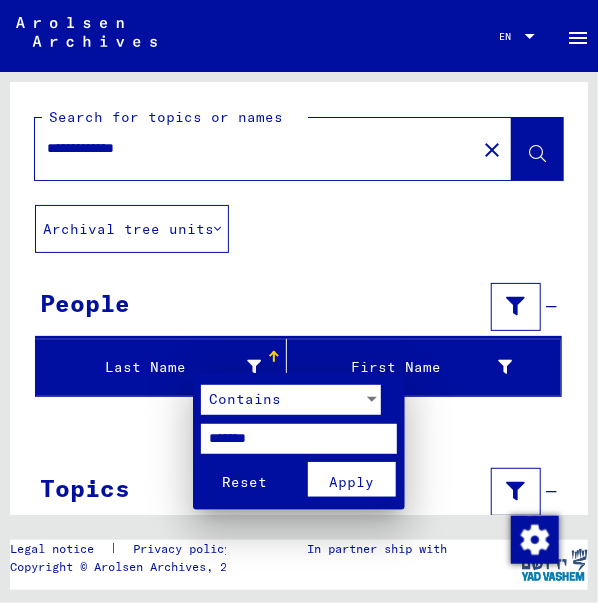 type on "*******" 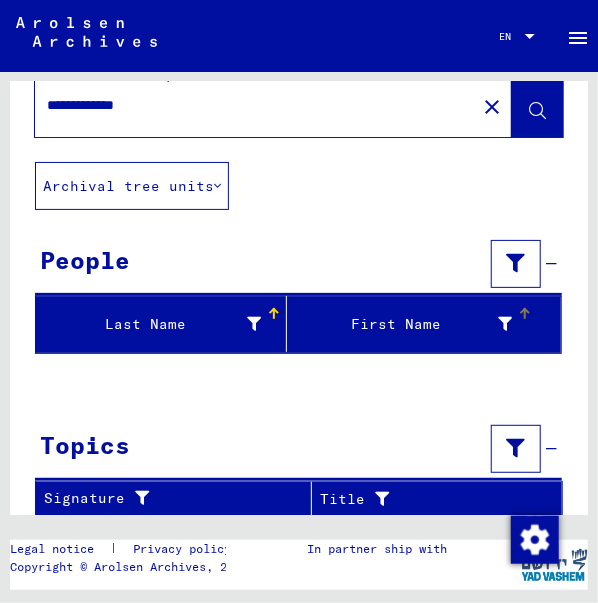 scroll, scrollTop: 59, scrollLeft: 0, axis: vertical 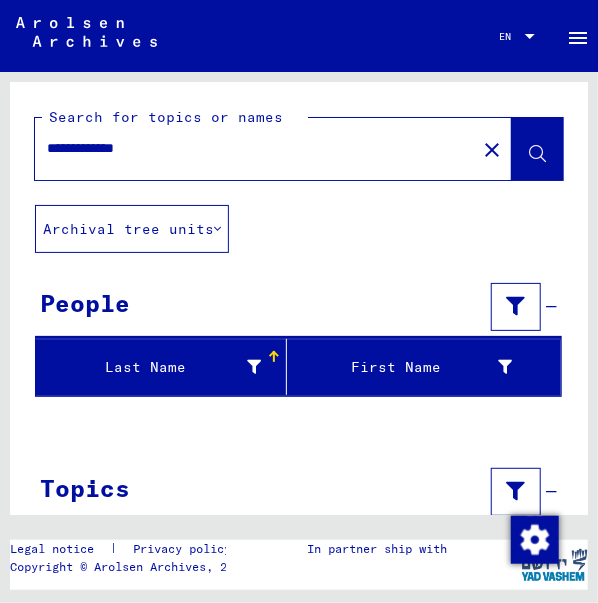 click 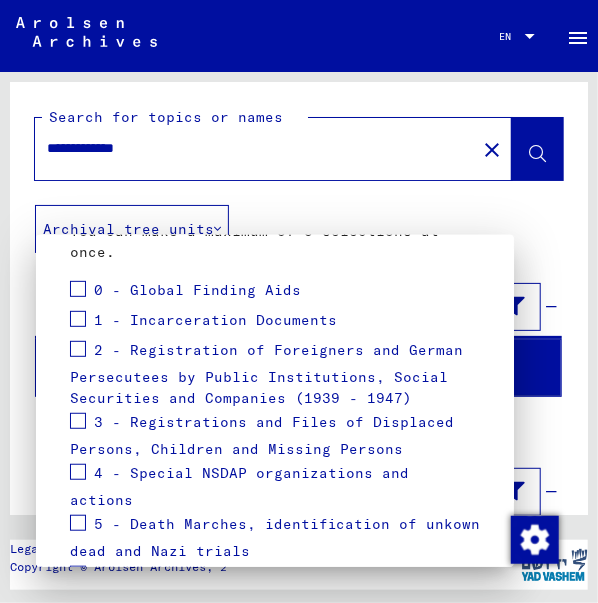 scroll, scrollTop: 298, scrollLeft: 0, axis: vertical 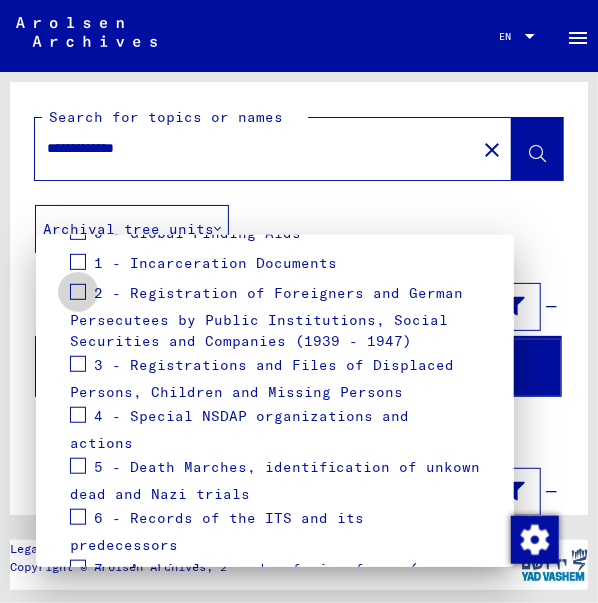 click at bounding box center (78, 292) 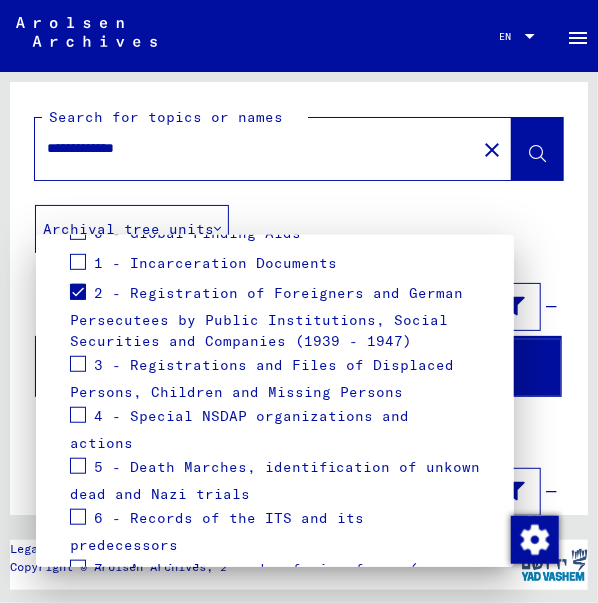 click at bounding box center (78, 364) 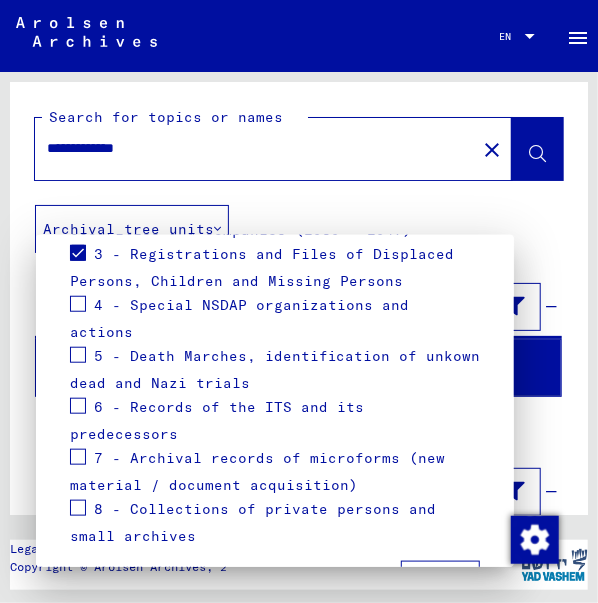 scroll, scrollTop: 474, scrollLeft: 0, axis: vertical 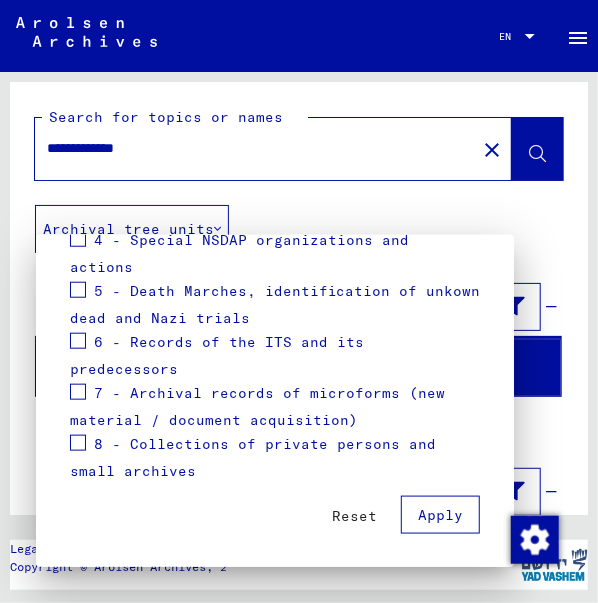 click on "Apply" at bounding box center [440, 515] 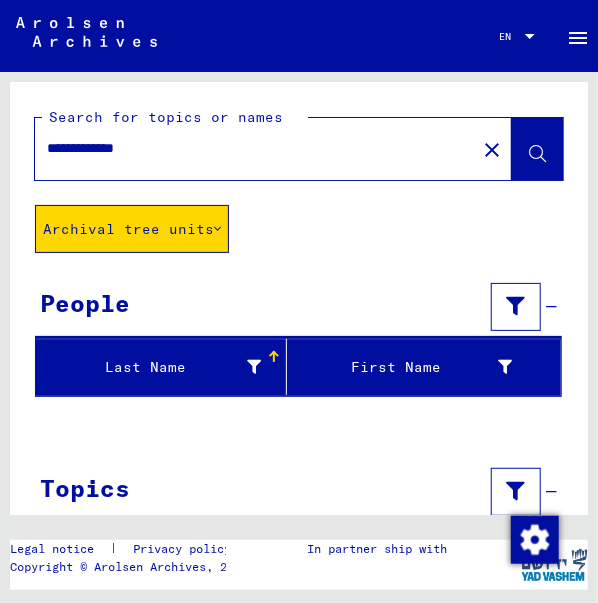 click at bounding box center [254, 367] 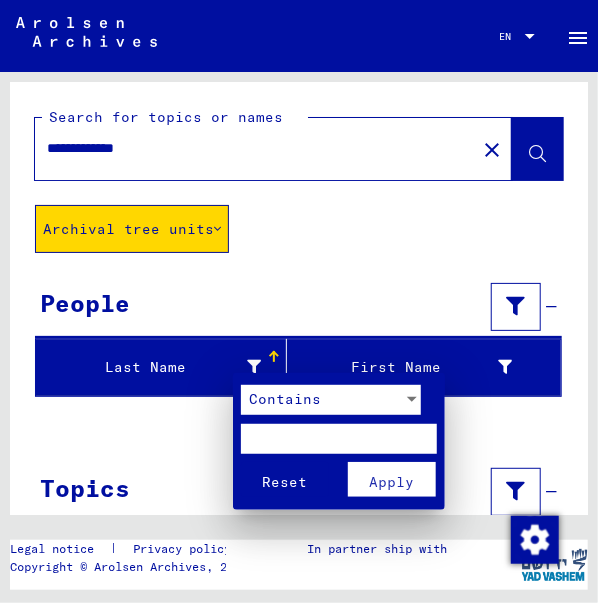 click at bounding box center [339, 439] 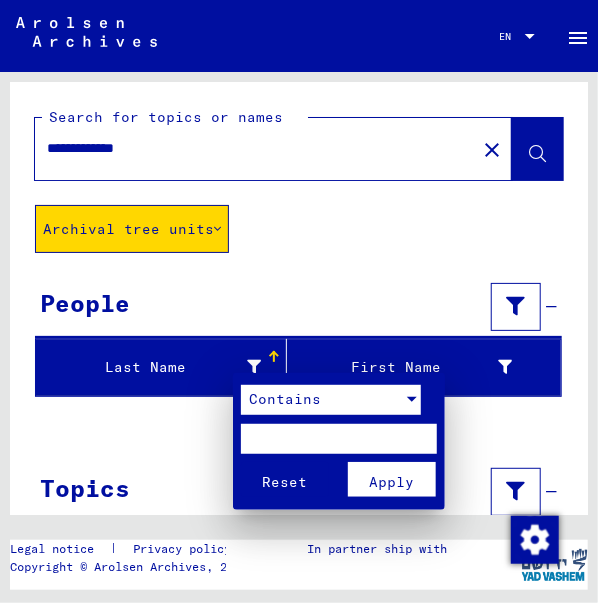 click at bounding box center (412, 400) 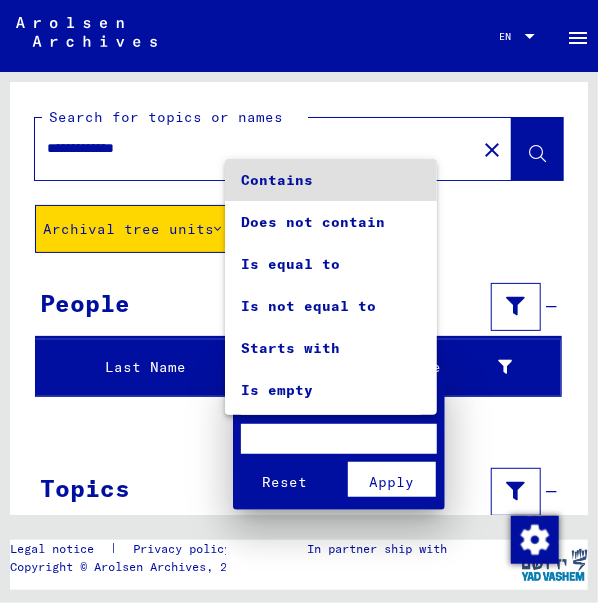 click at bounding box center (299, 301) 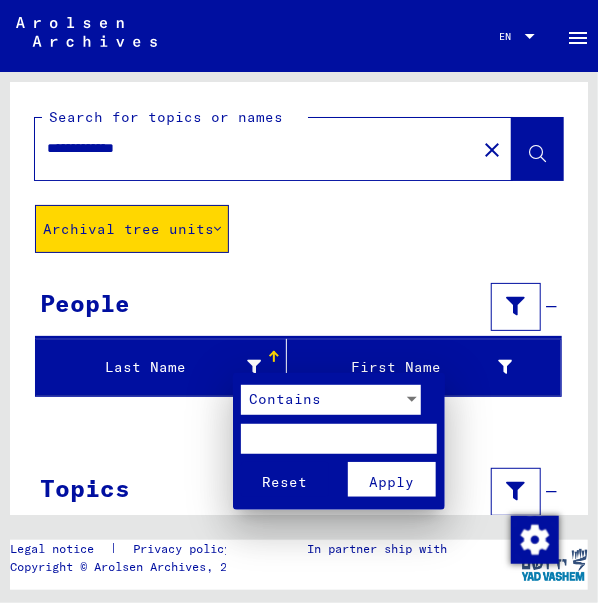 click on "Reset Apply" at bounding box center (341, 480) 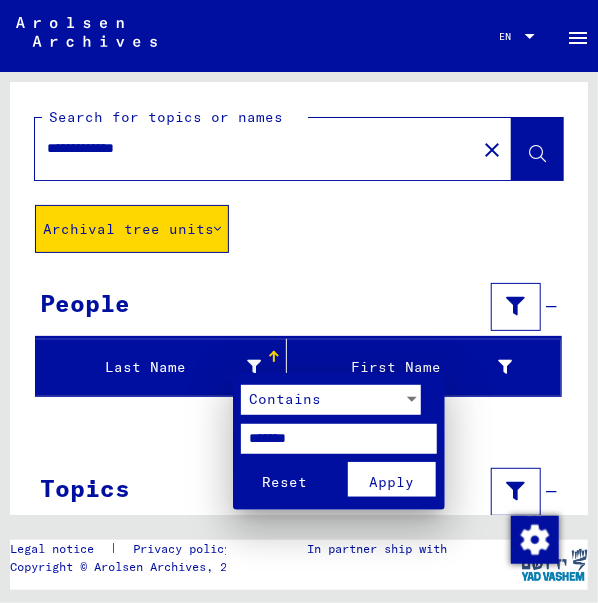 type on "*******" 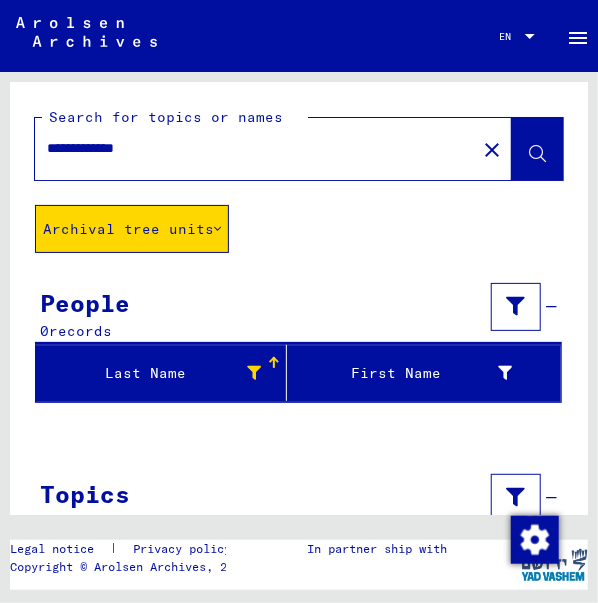 click at bounding box center [254, 373] 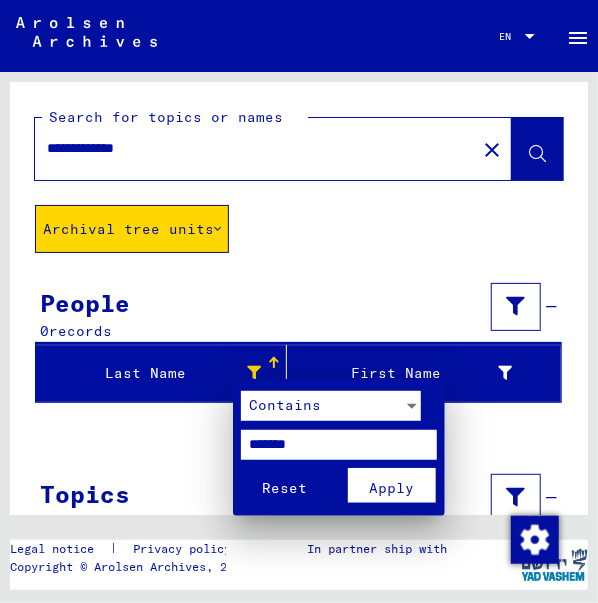drag, startPoint x: 311, startPoint y: 448, endPoint x: 301, endPoint y: 443, distance: 11.18034 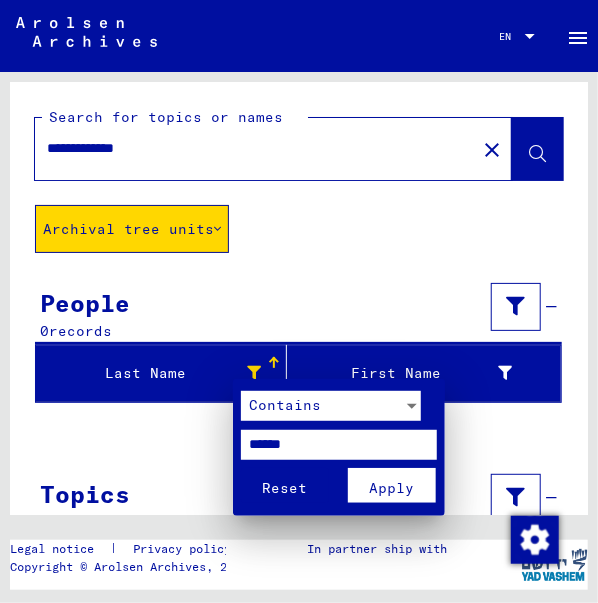 type on "******" 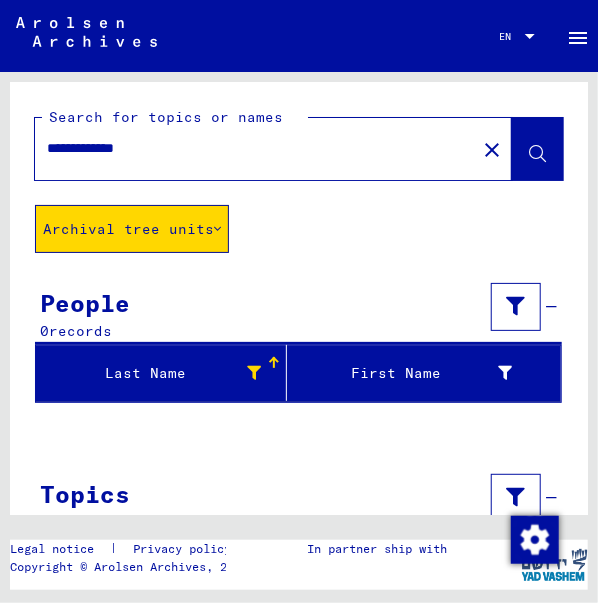 click at bounding box center [254, 373] 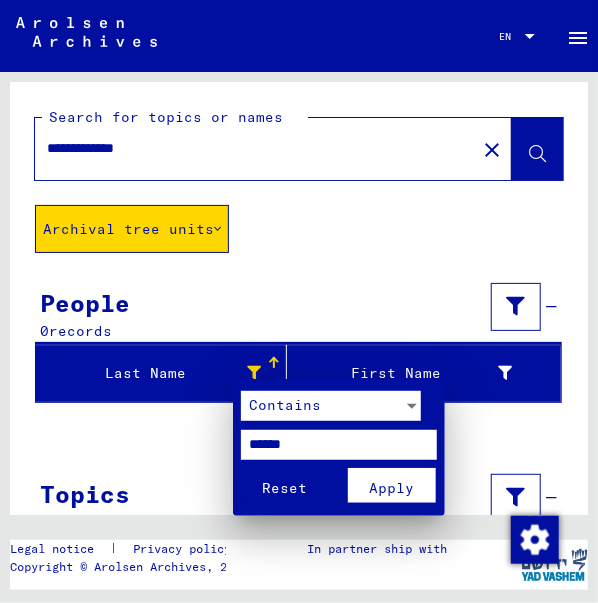 click on "******" at bounding box center (339, 445) 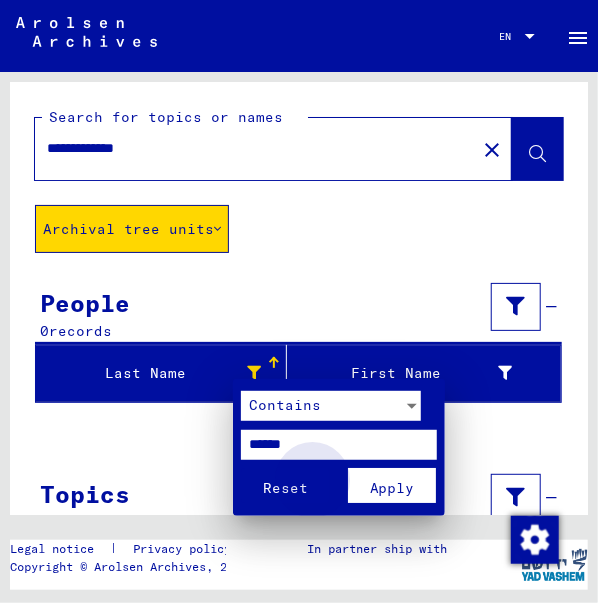 click on "Apply" at bounding box center [392, 488] 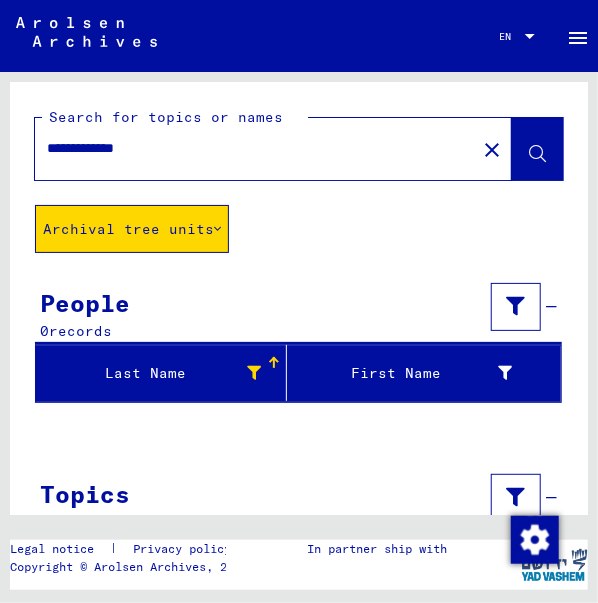 click at bounding box center (274, 363) 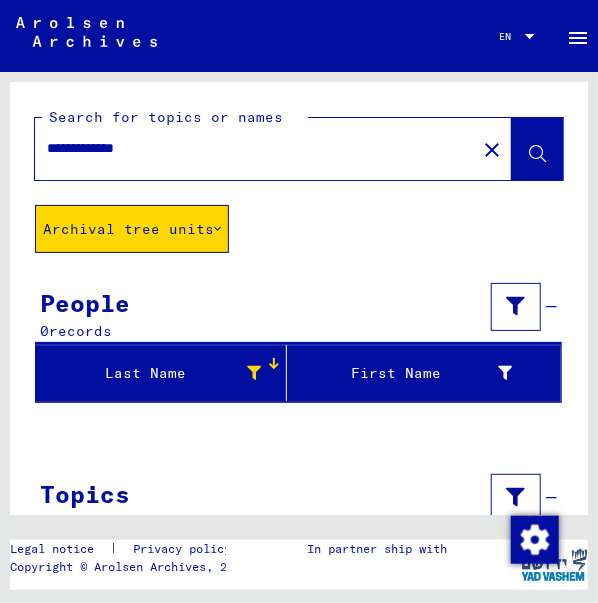 click at bounding box center (274, 363) 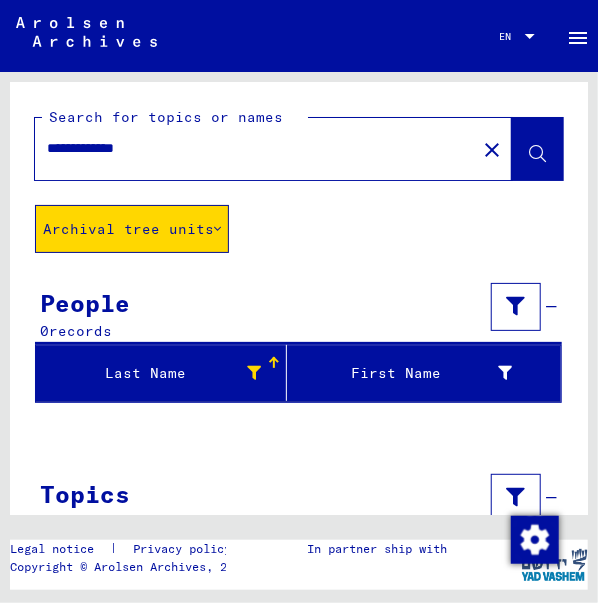 click at bounding box center (274, 363) 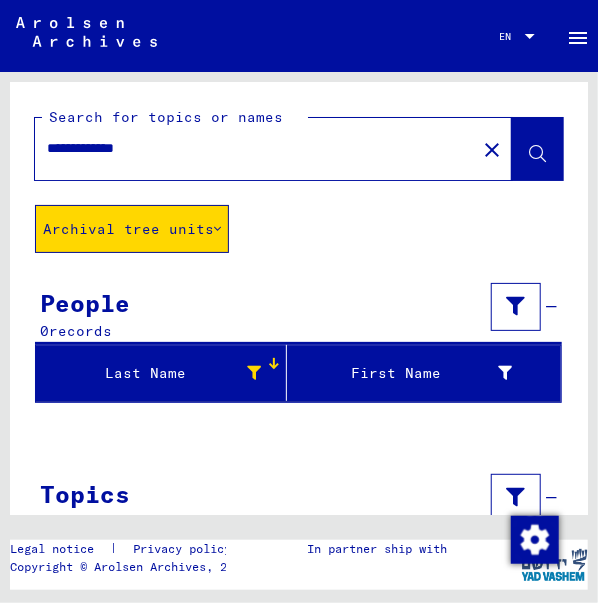 click at bounding box center [274, 363] 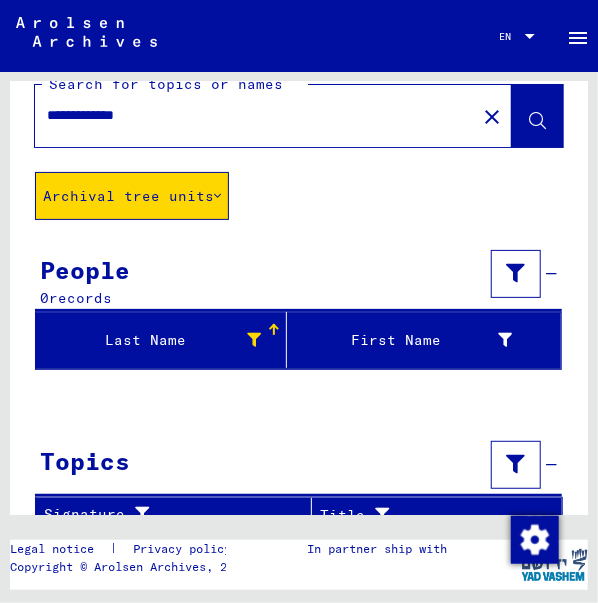 scroll, scrollTop: 65, scrollLeft: 0, axis: vertical 